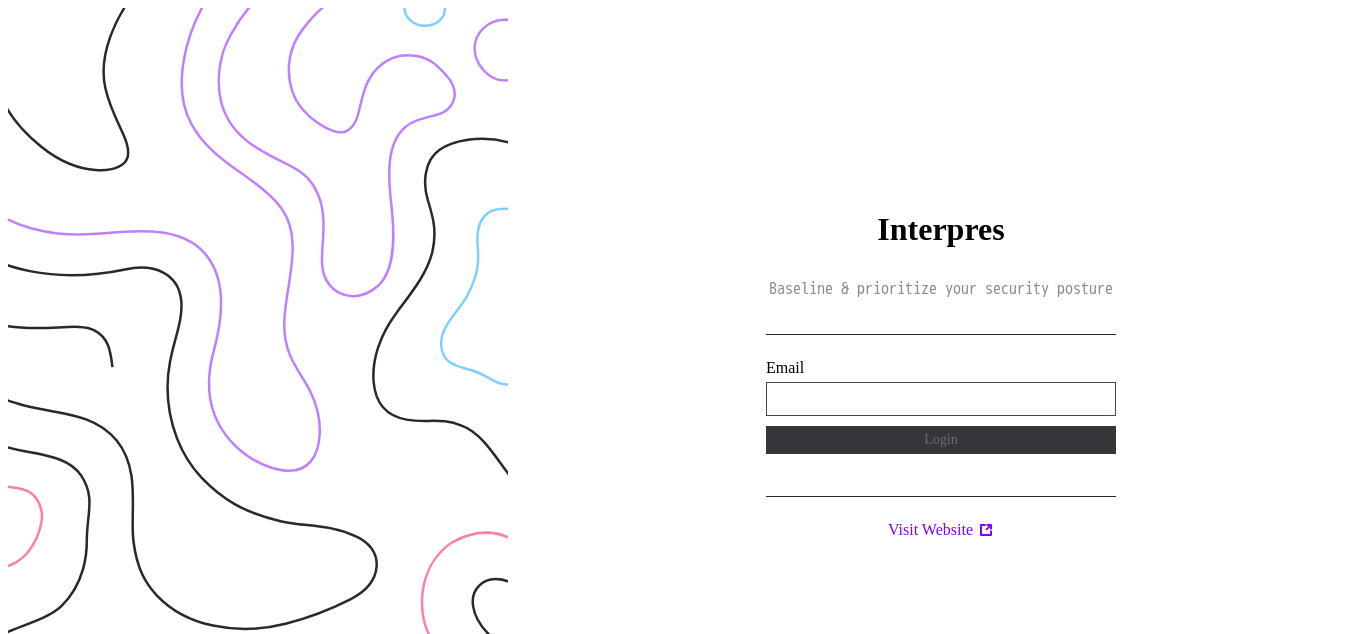 click on "**********" at bounding box center (941, 399) 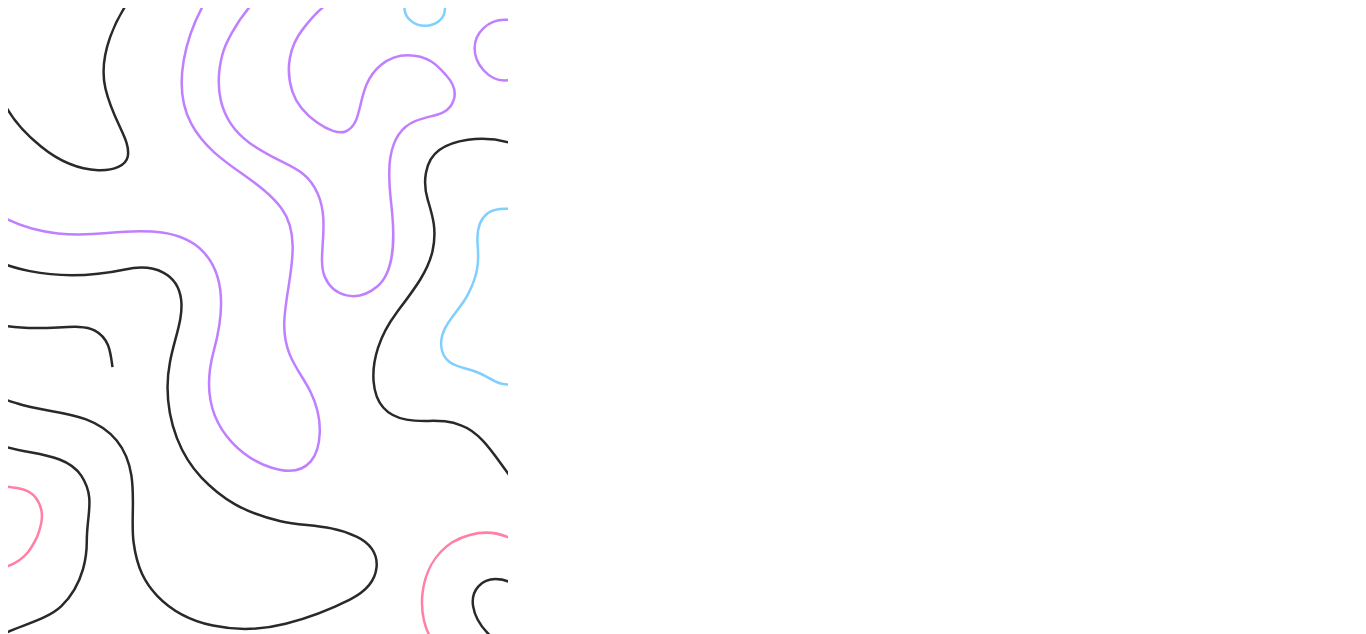 scroll, scrollTop: 0, scrollLeft: 0, axis: both 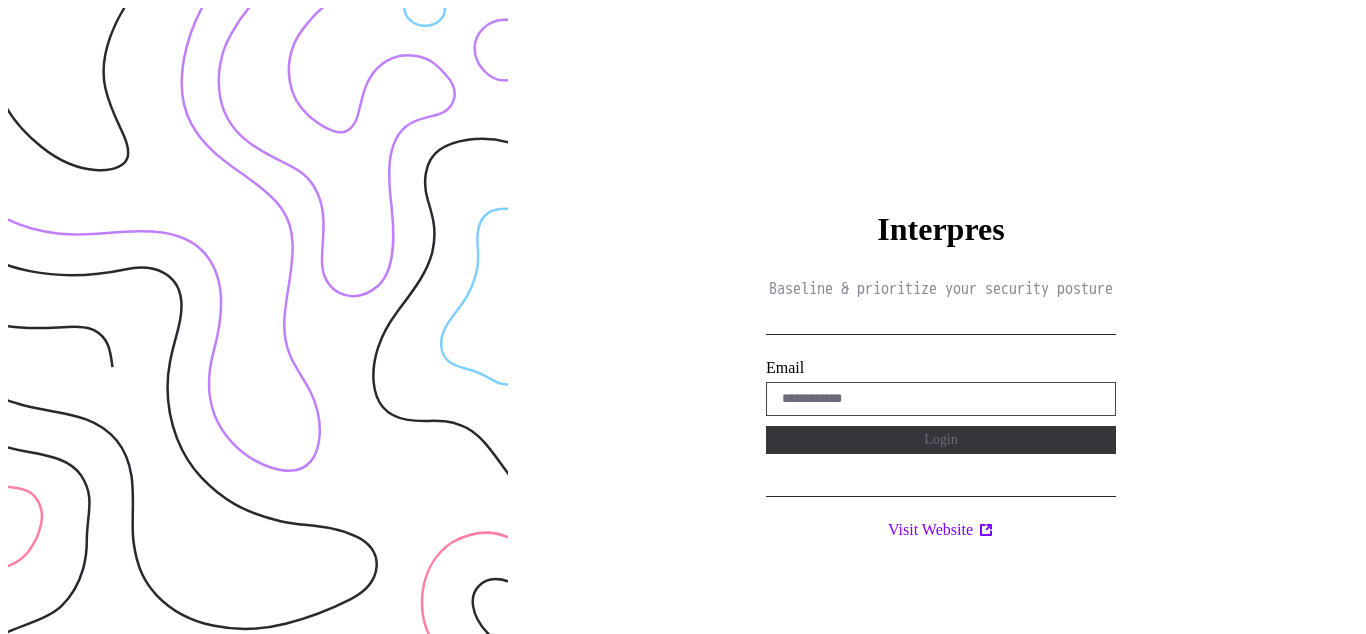 click on "Interpres Baseline & prioritize your security posture Email Login Visit Website" at bounding box center [941, 325] 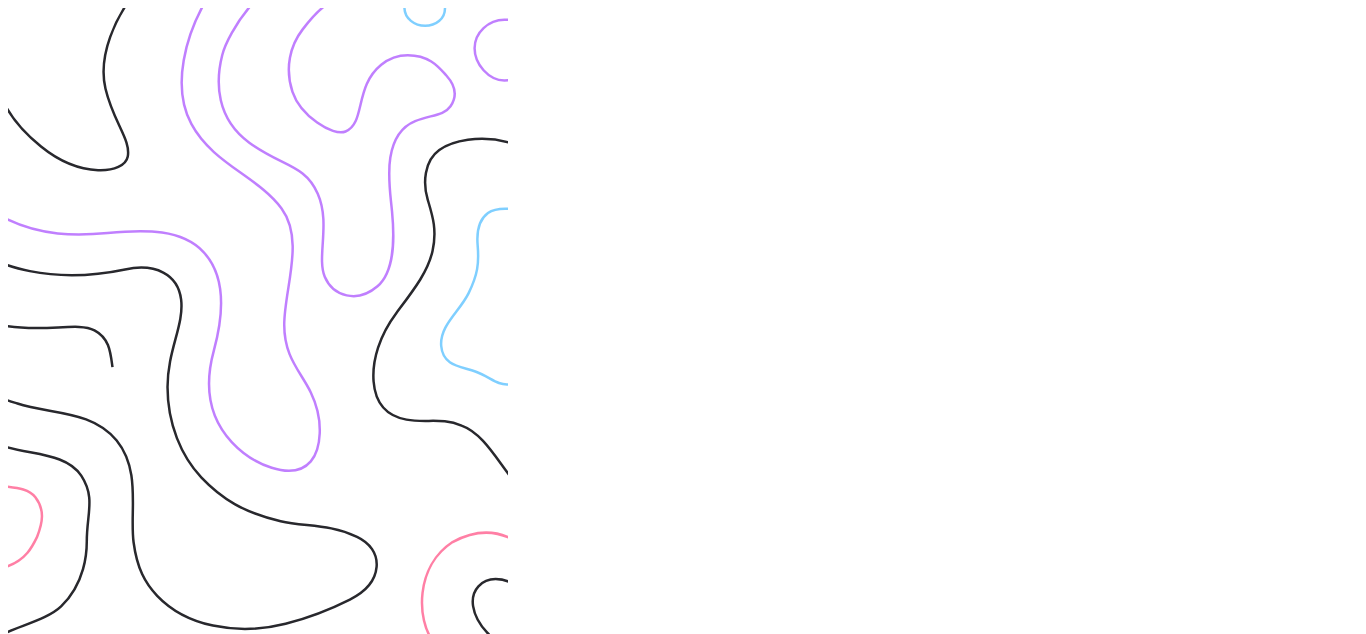 scroll, scrollTop: 0, scrollLeft: 0, axis: both 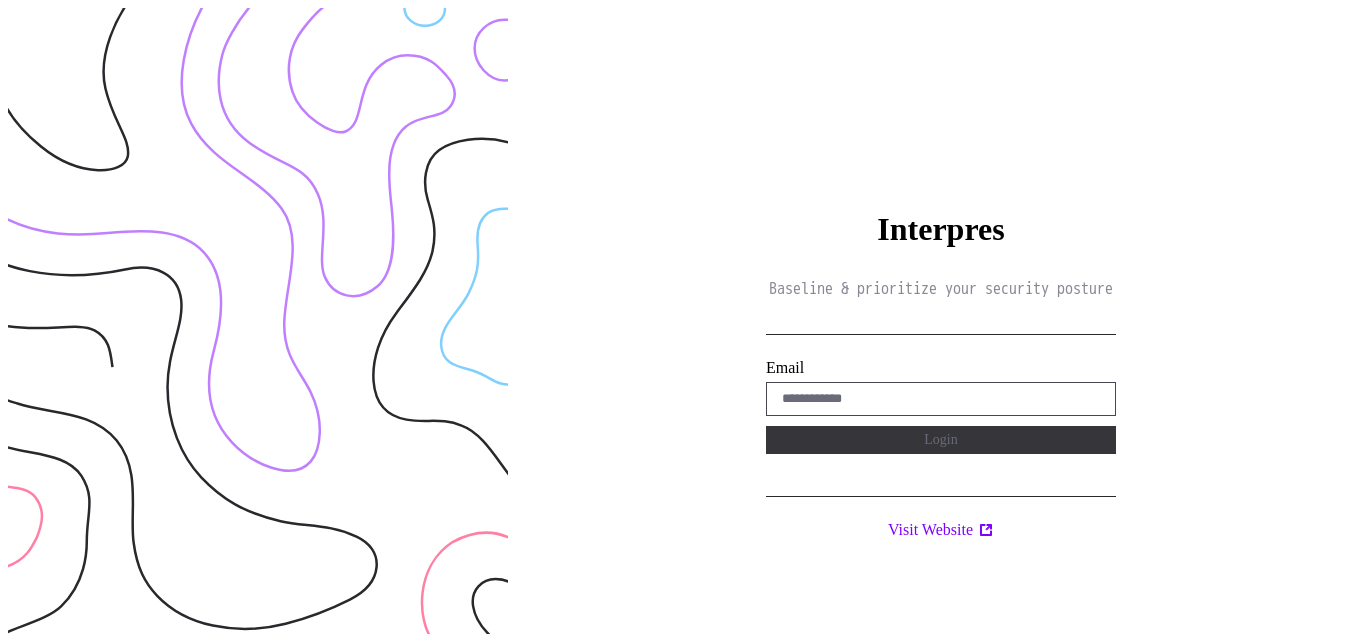 click on "Interpres Baseline & prioritize your security posture Email Login Visit Website" at bounding box center [941, 325] 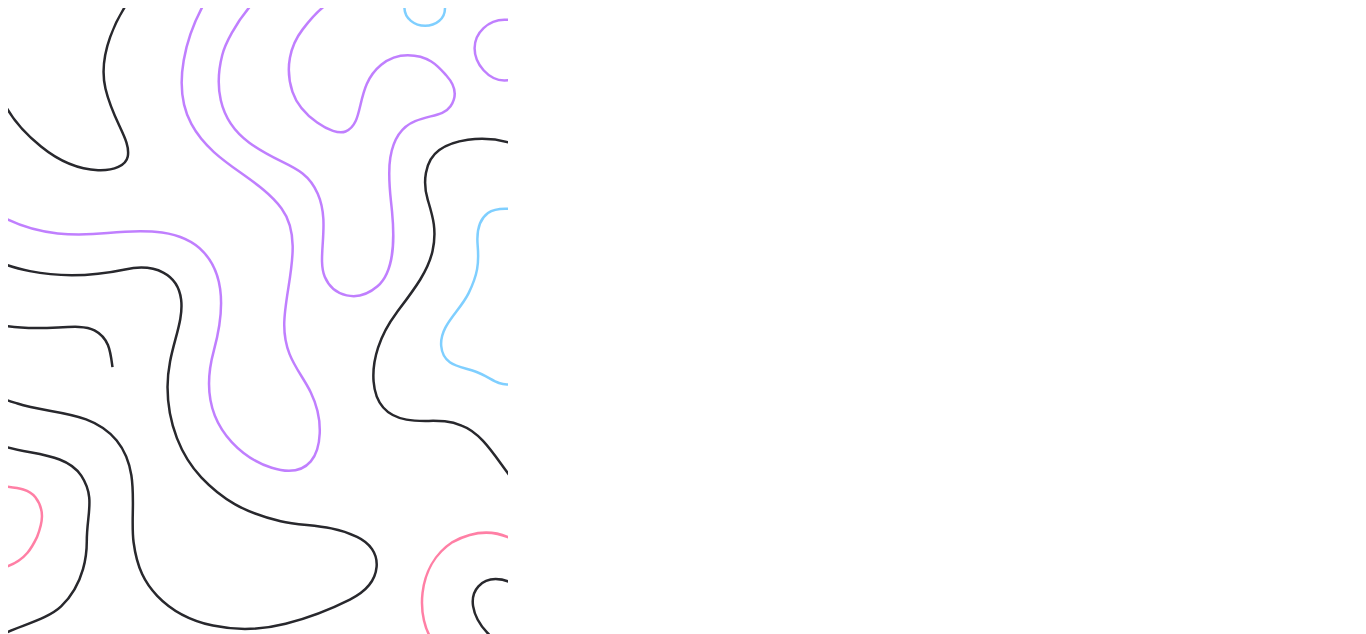 click at bounding box center (258, 325) 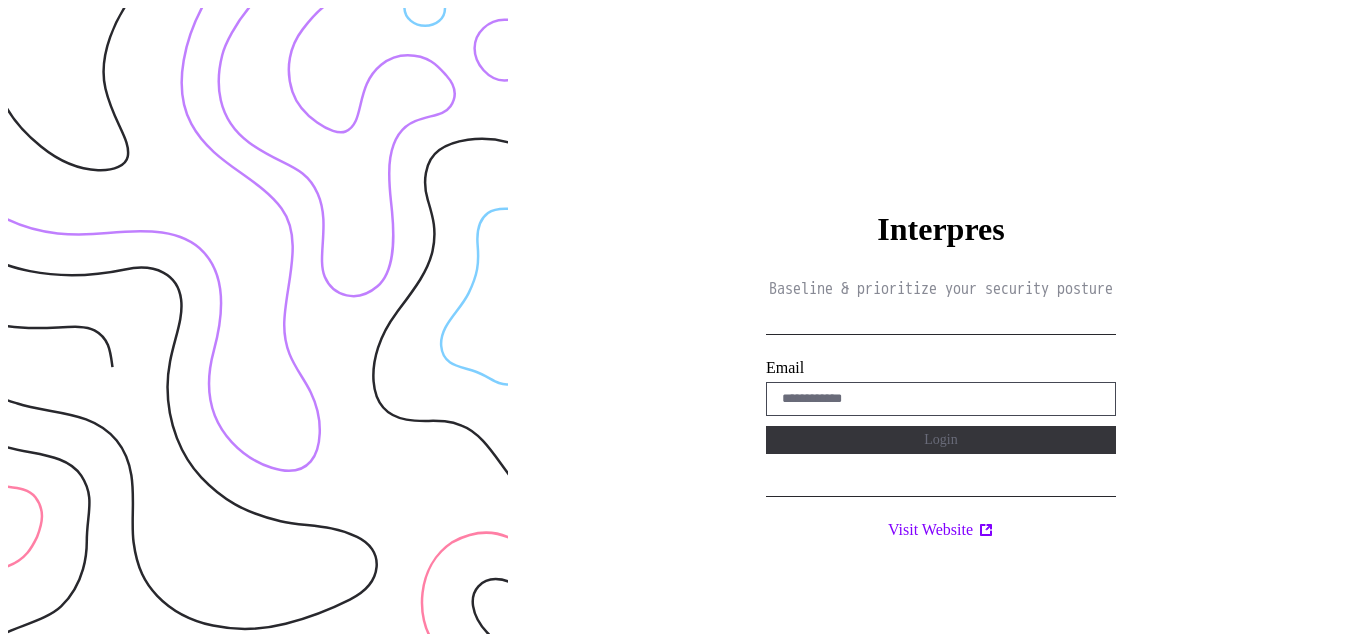 scroll, scrollTop: 0, scrollLeft: 0, axis: both 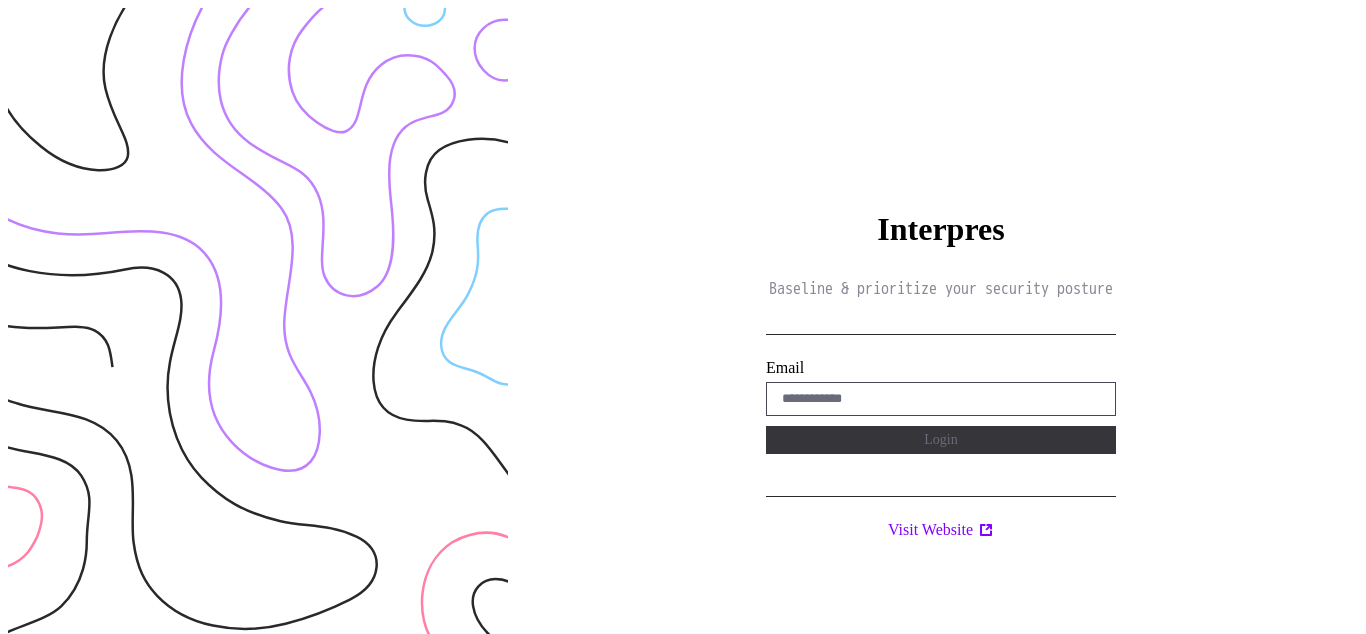 click on "Interpres Baseline & prioritize your security posture Email Login Visit Website" at bounding box center (941, 325) 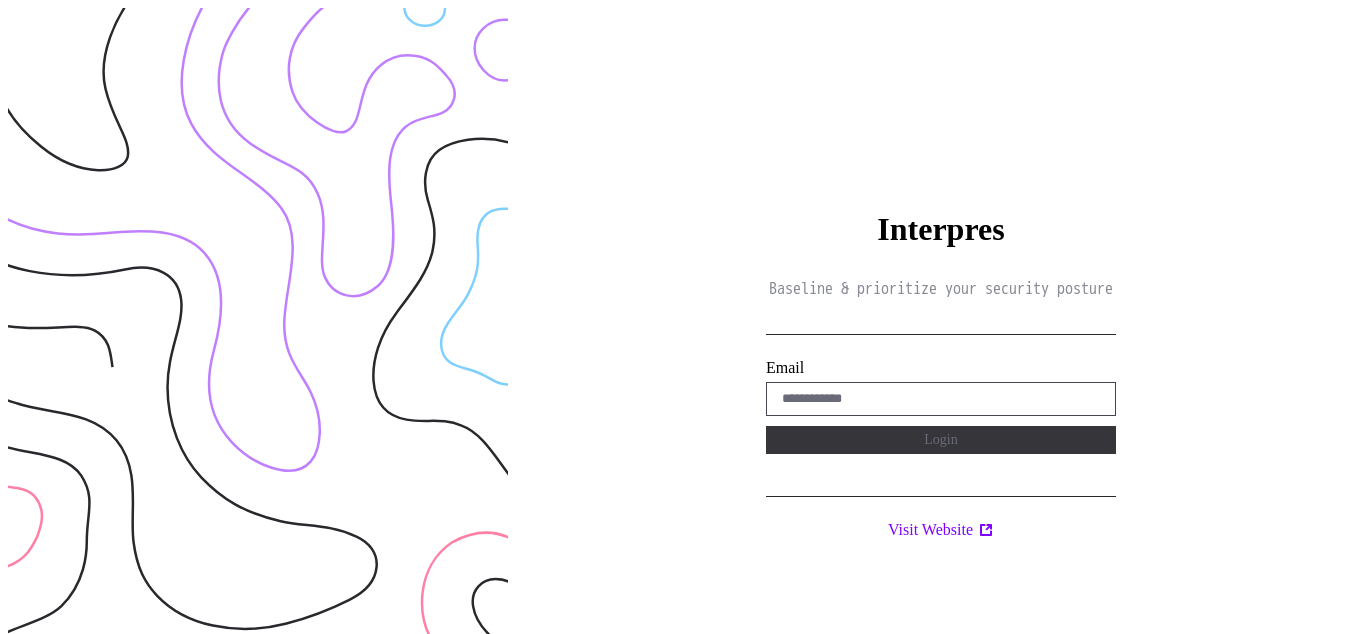 scroll, scrollTop: 0, scrollLeft: 0, axis: both 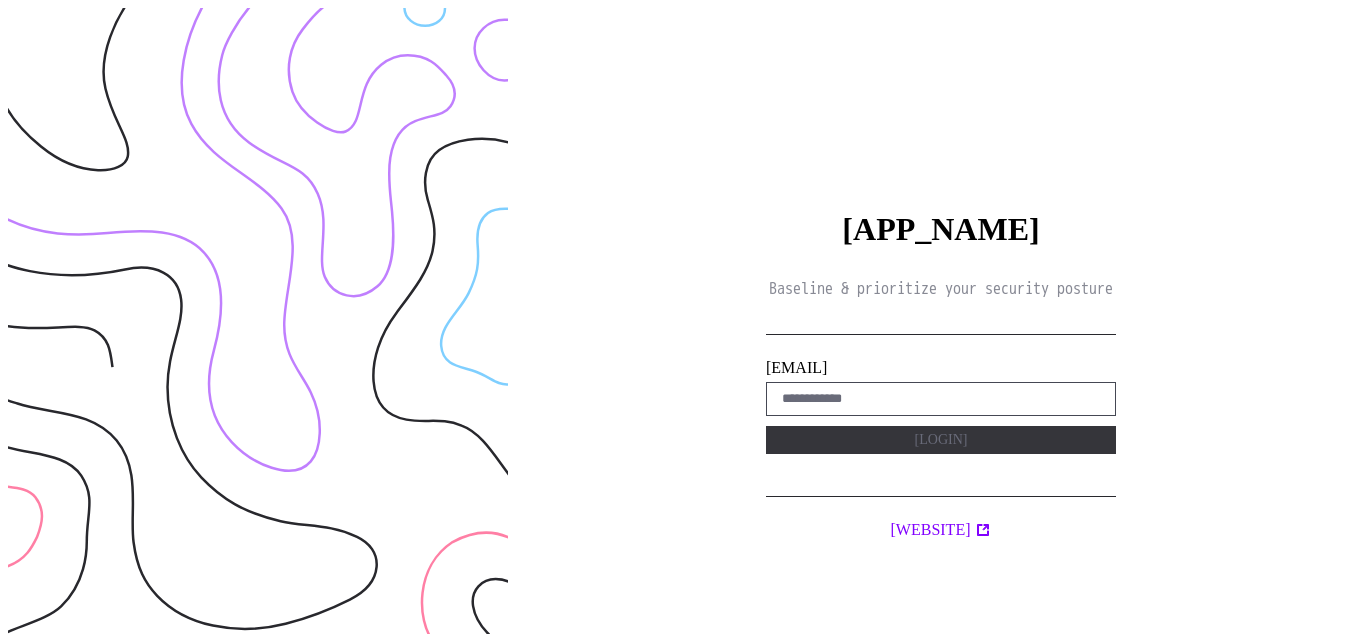 click on "Baseline & prioritize your security posture [EMAIL] [LOGIN] [WEBSITE]" at bounding box center [941, 325] 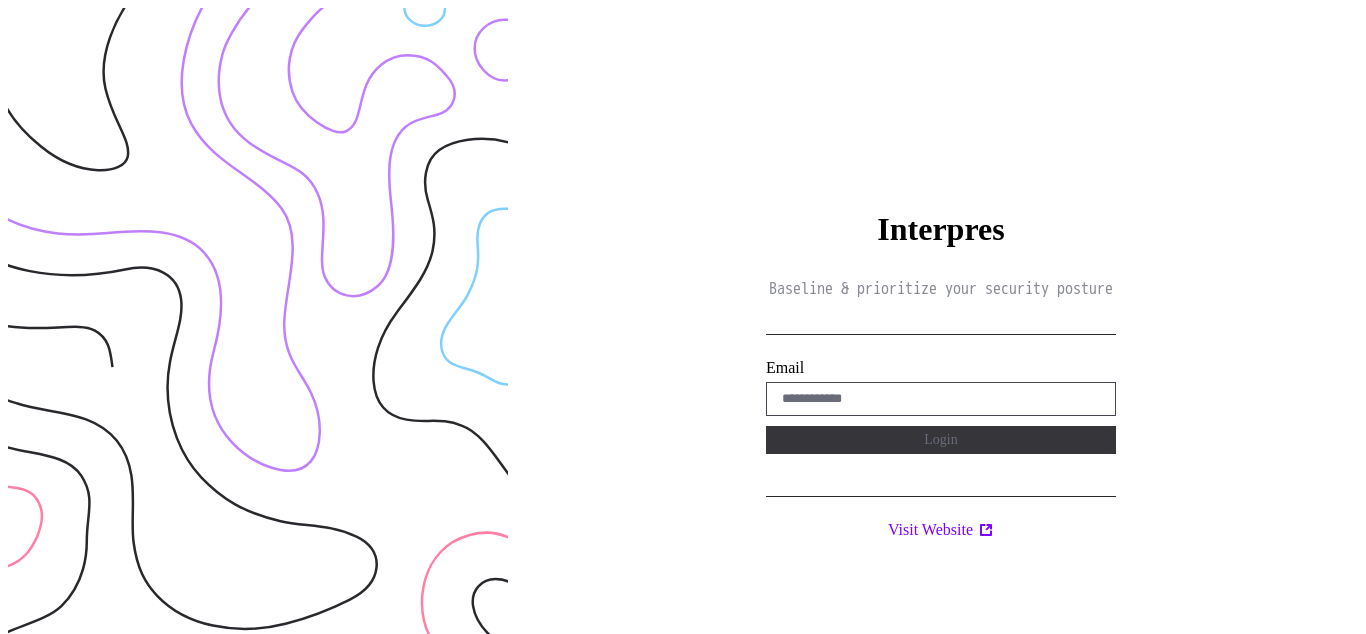 scroll, scrollTop: 0, scrollLeft: 0, axis: both 